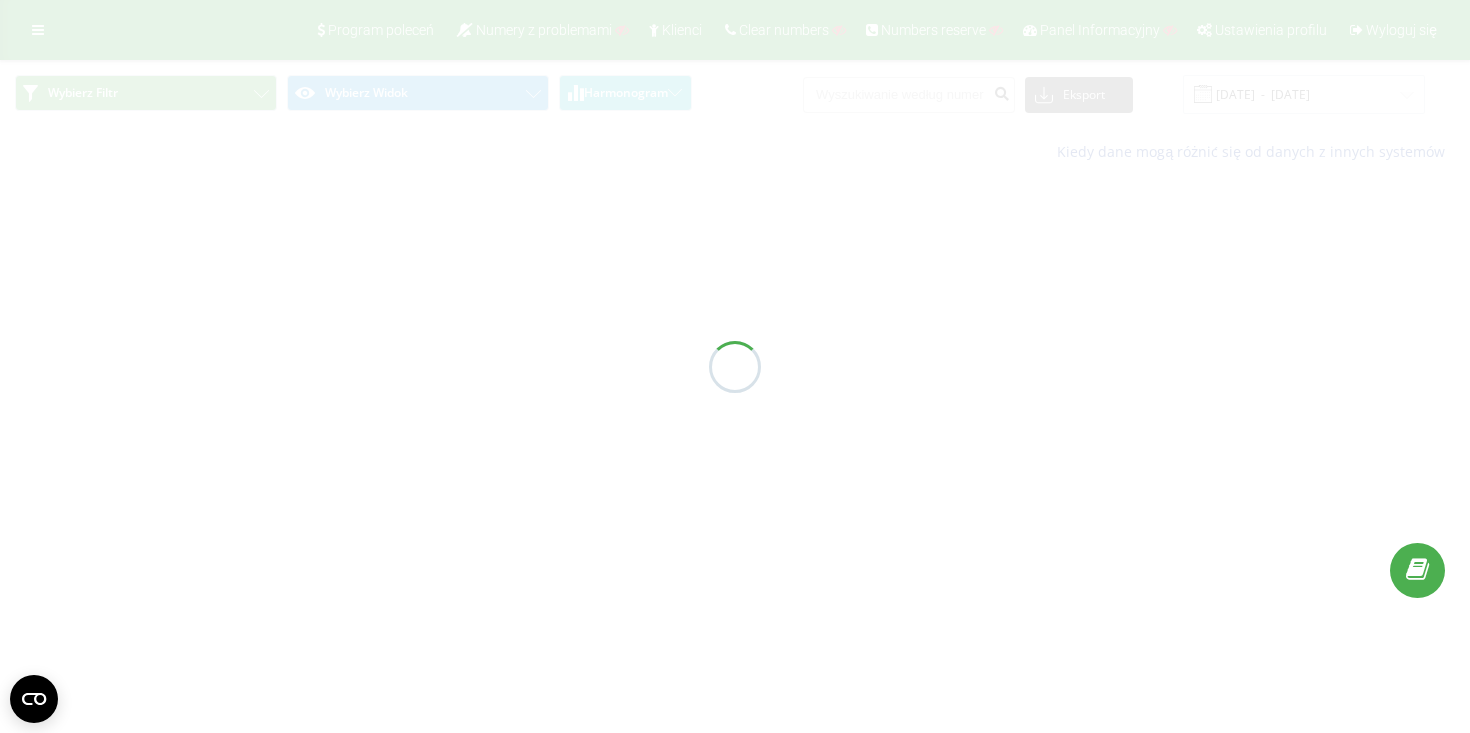 scroll, scrollTop: 0, scrollLeft: 0, axis: both 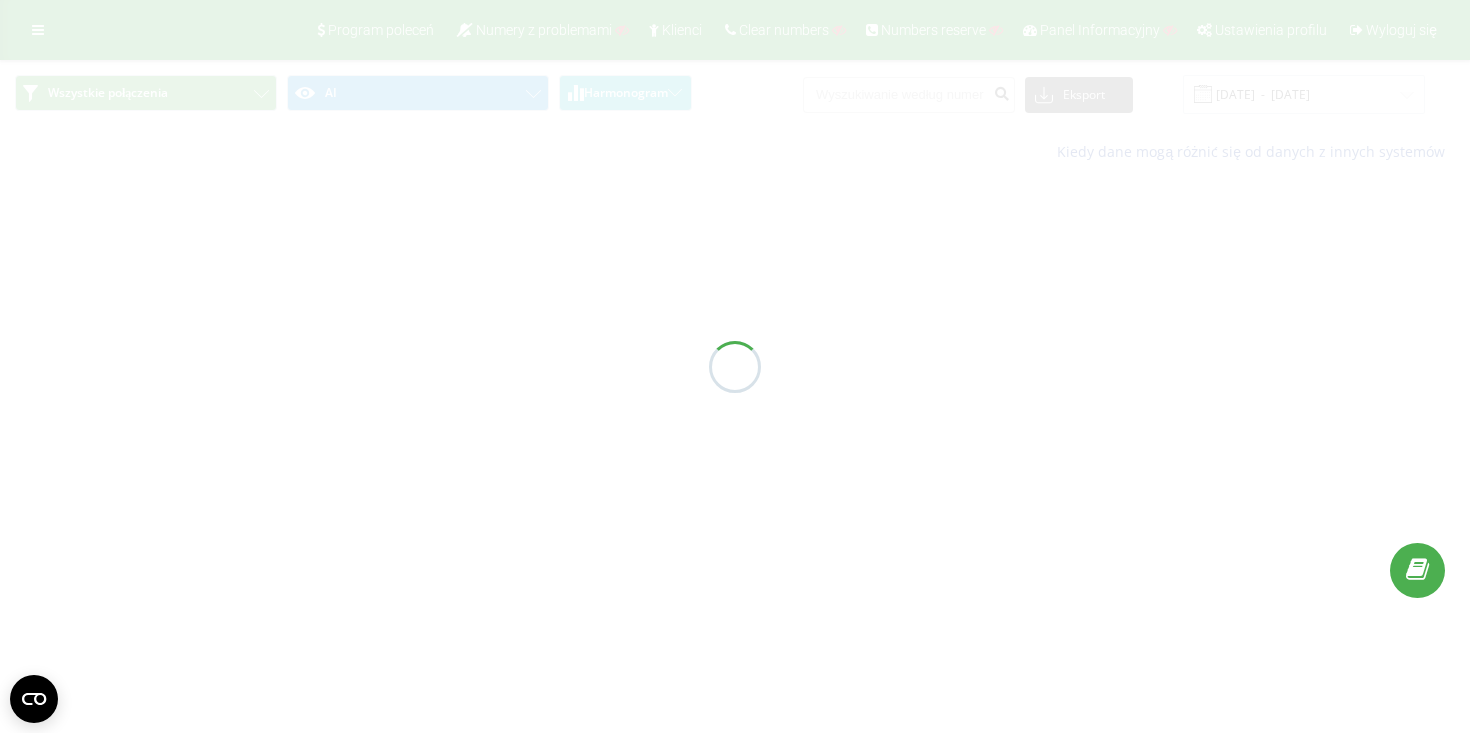 click at bounding box center [735, 366] 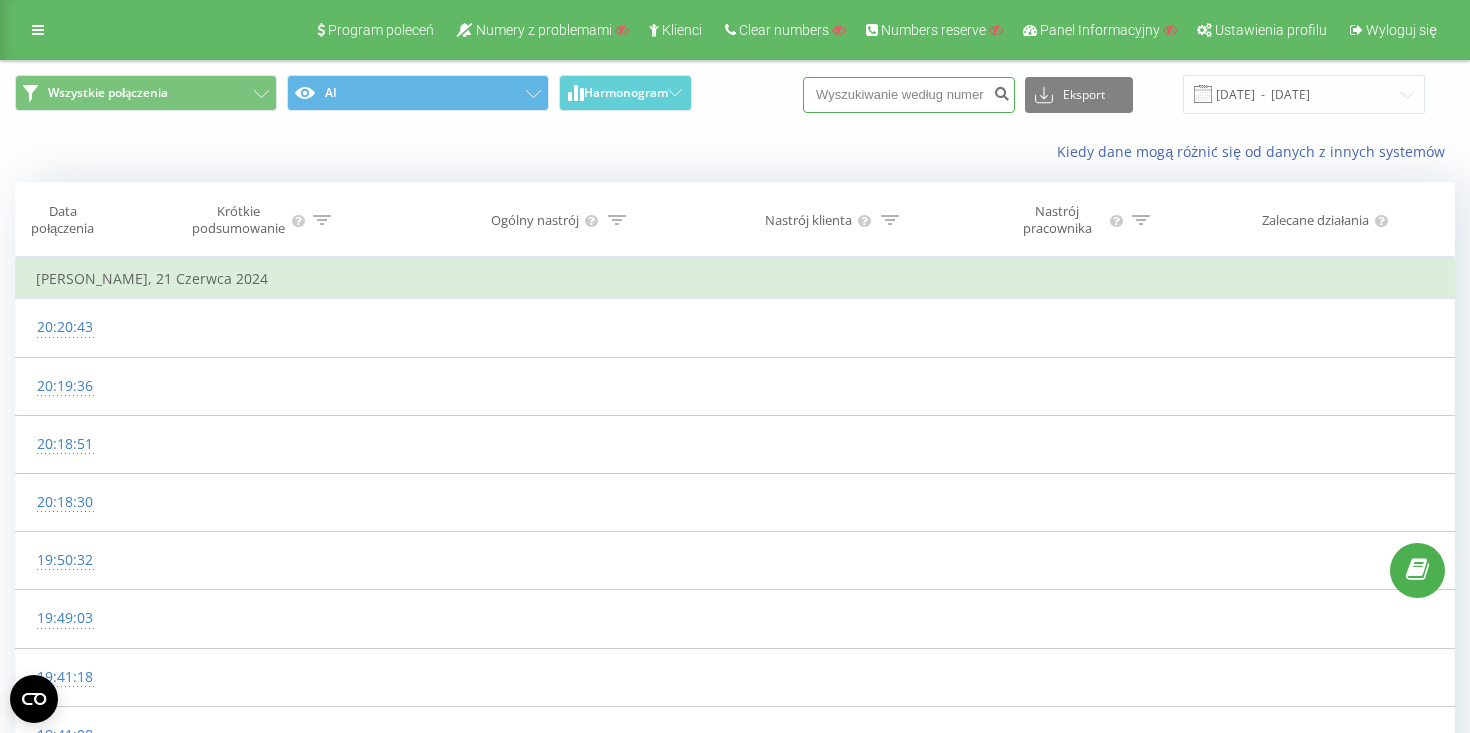 click at bounding box center (909, 95) 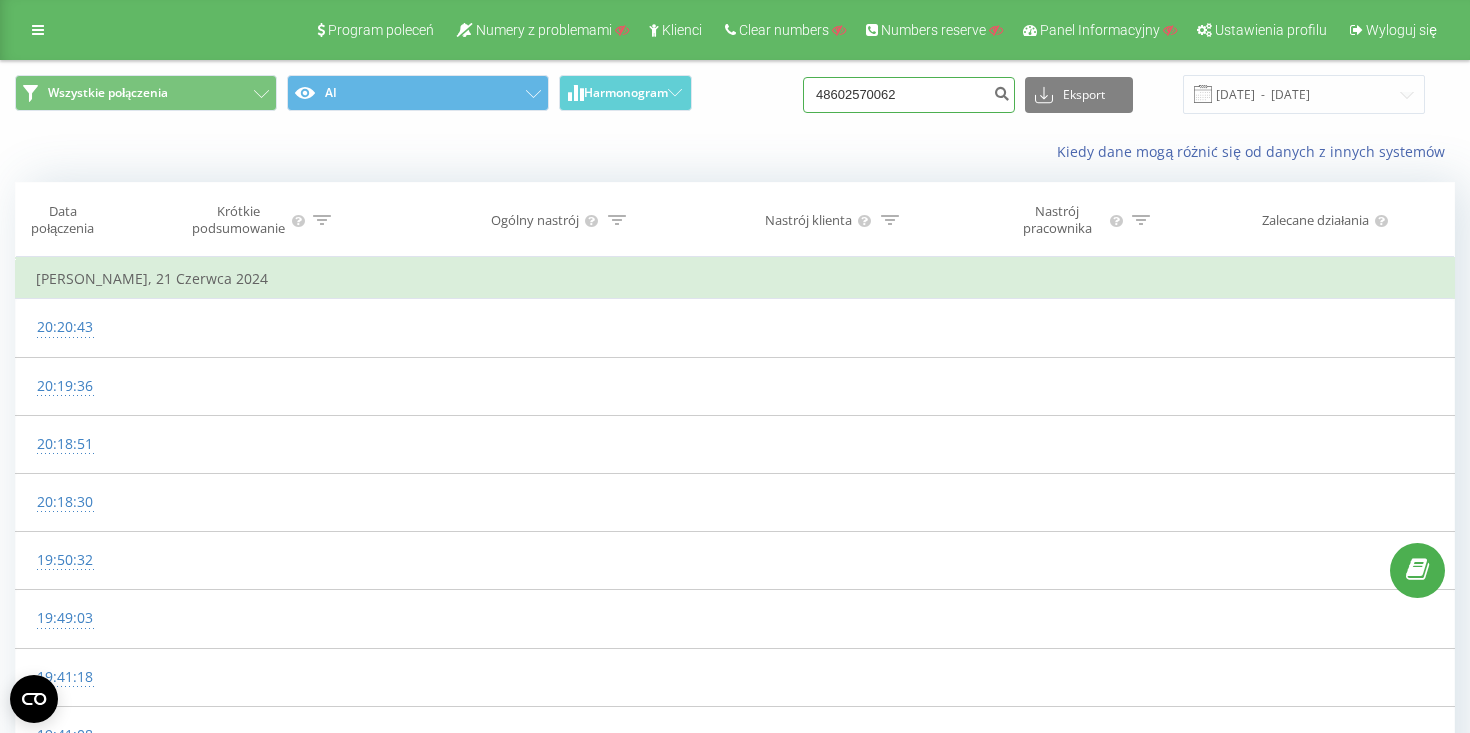 type on "48602570062" 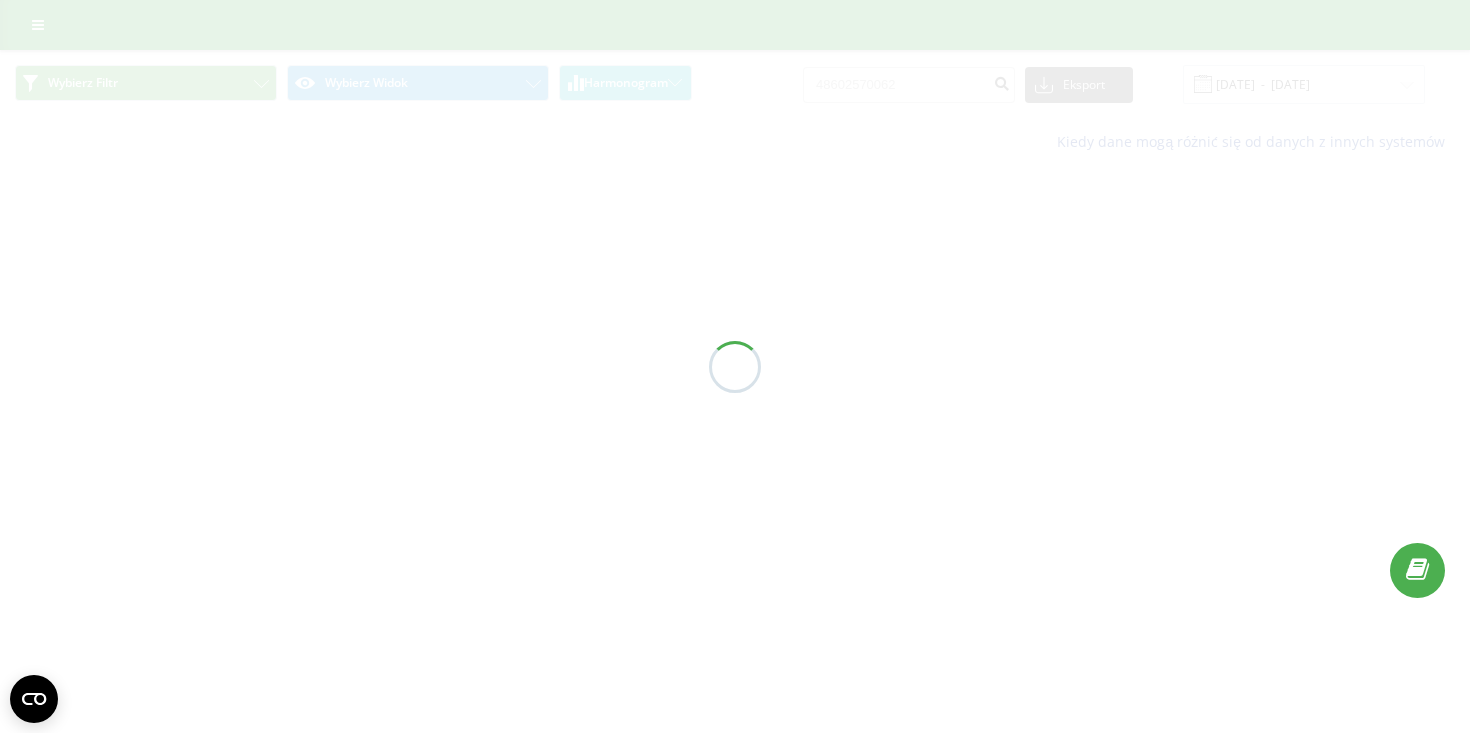 scroll, scrollTop: 0, scrollLeft: 0, axis: both 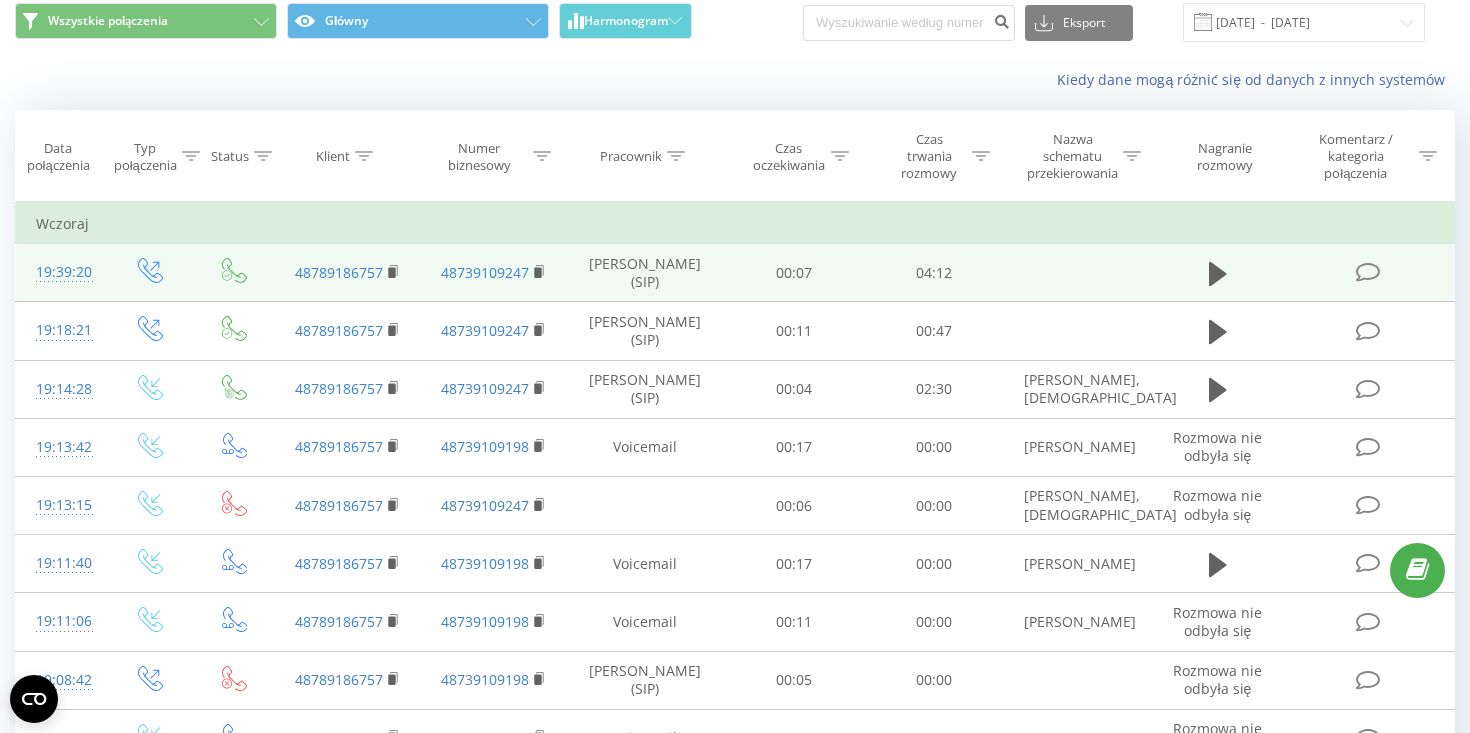 click on "19:39:20" at bounding box center (60, 272) 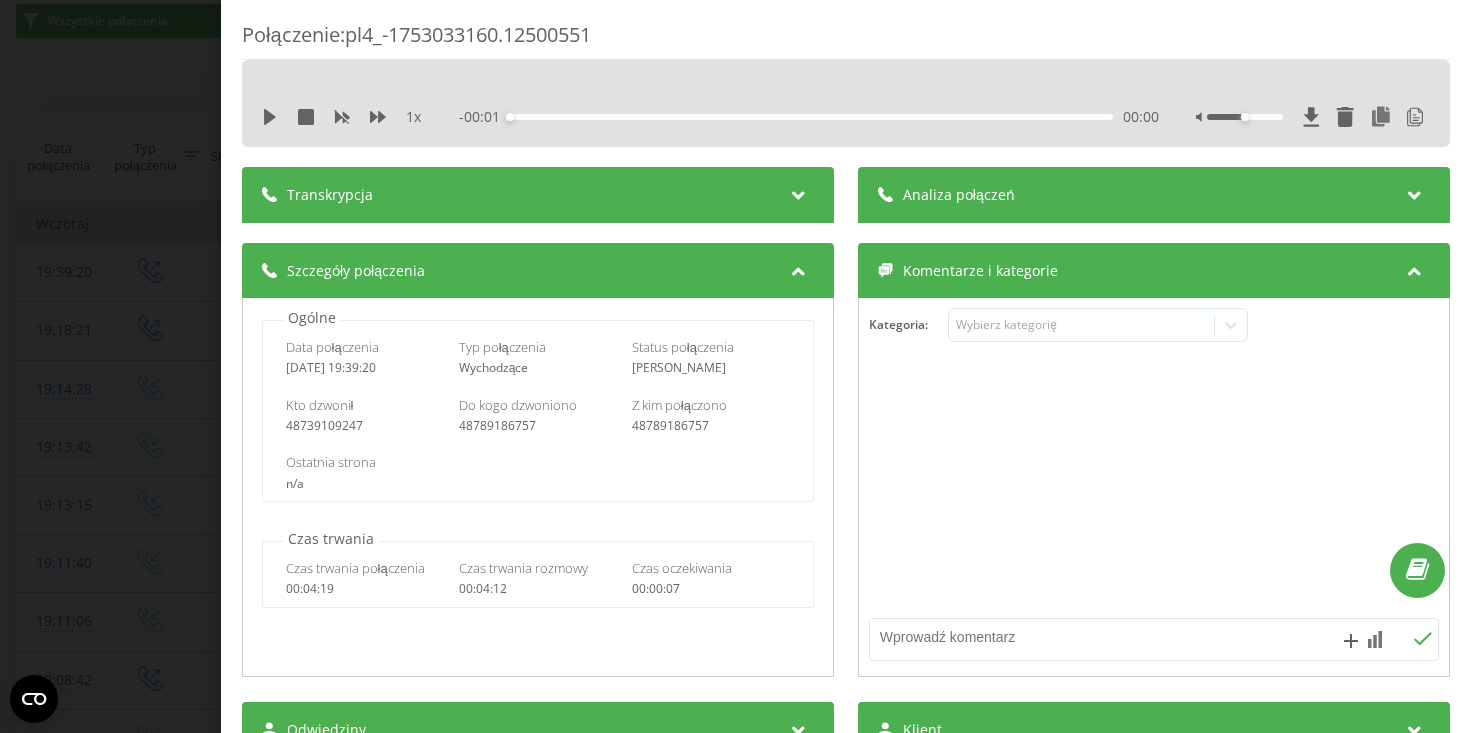 click on "Analiza połączeń" at bounding box center [1153, 195] 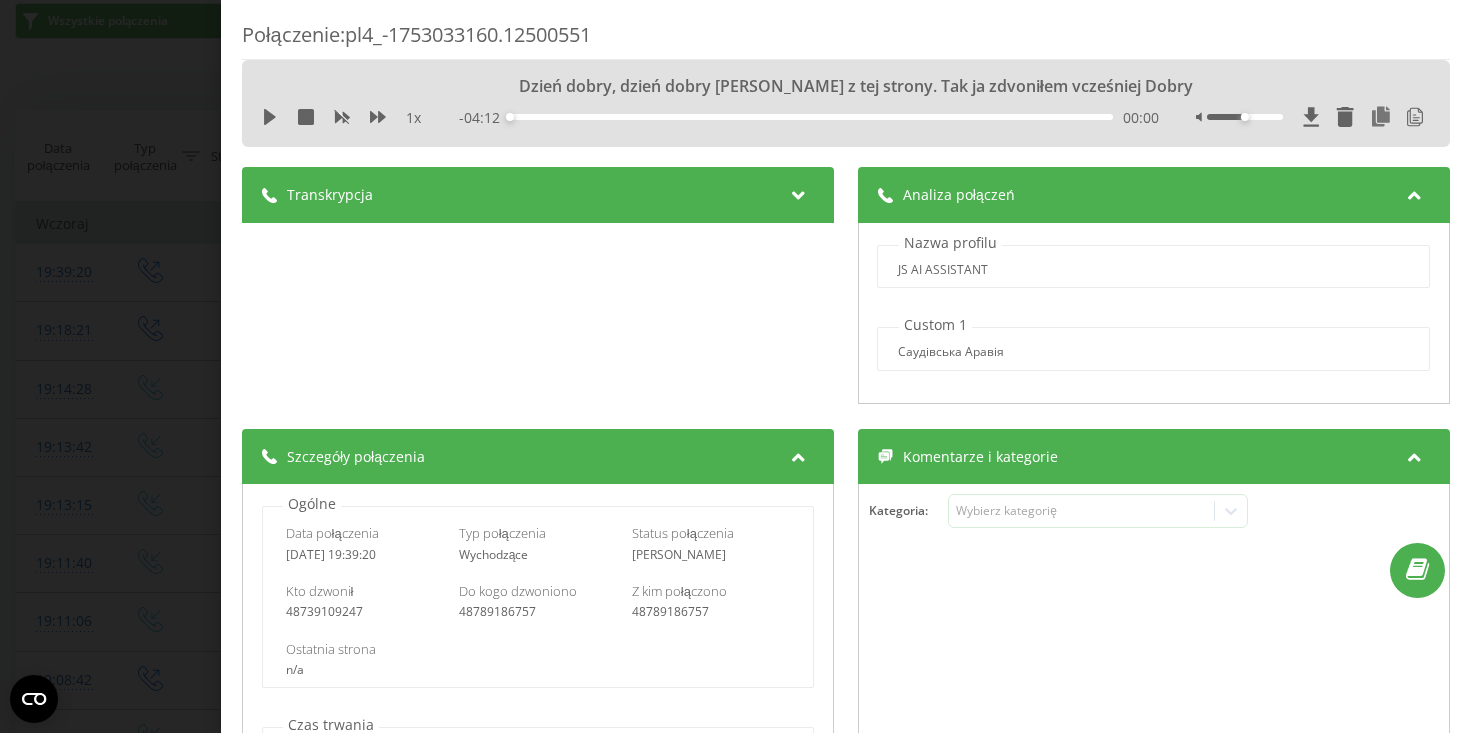 click on "Transkrypcja" at bounding box center [538, 195] 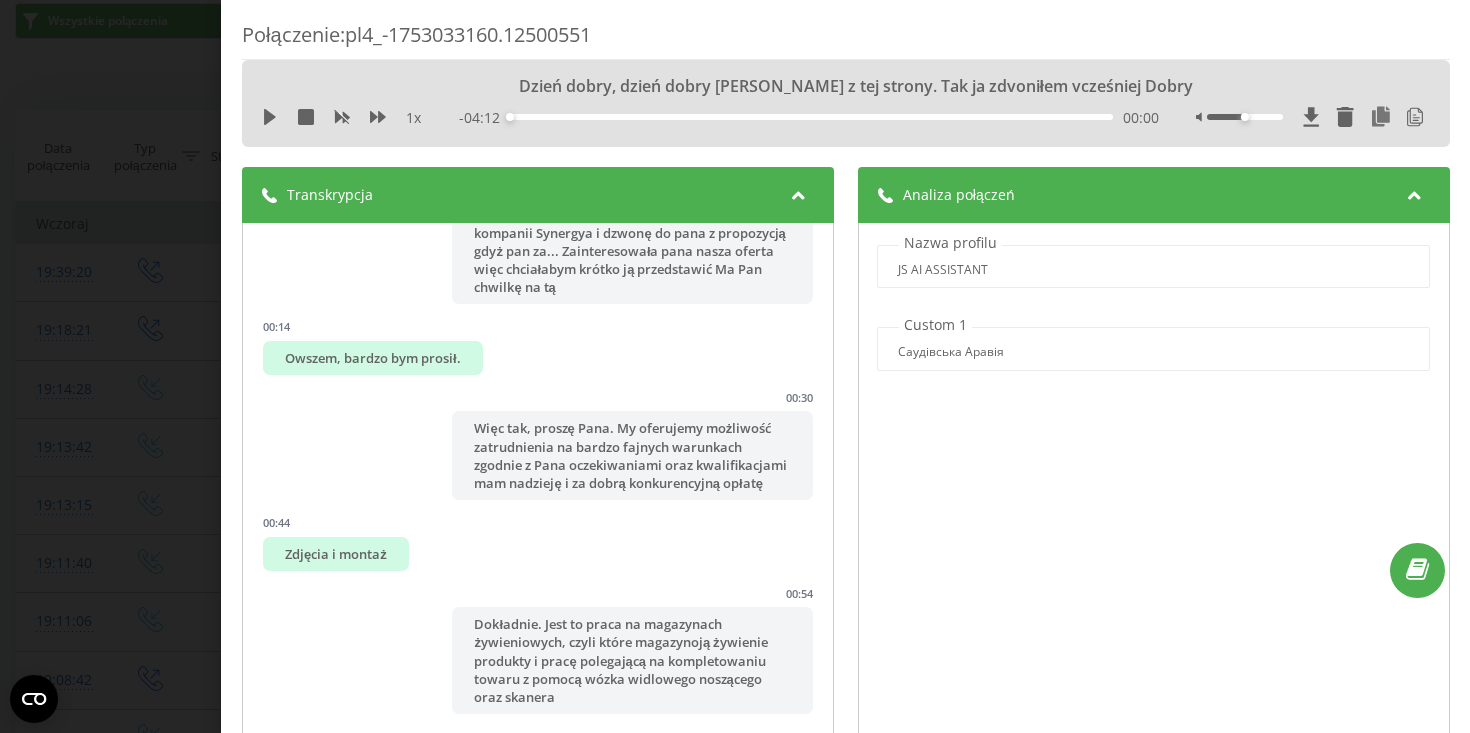 scroll, scrollTop: 210, scrollLeft: 0, axis: vertical 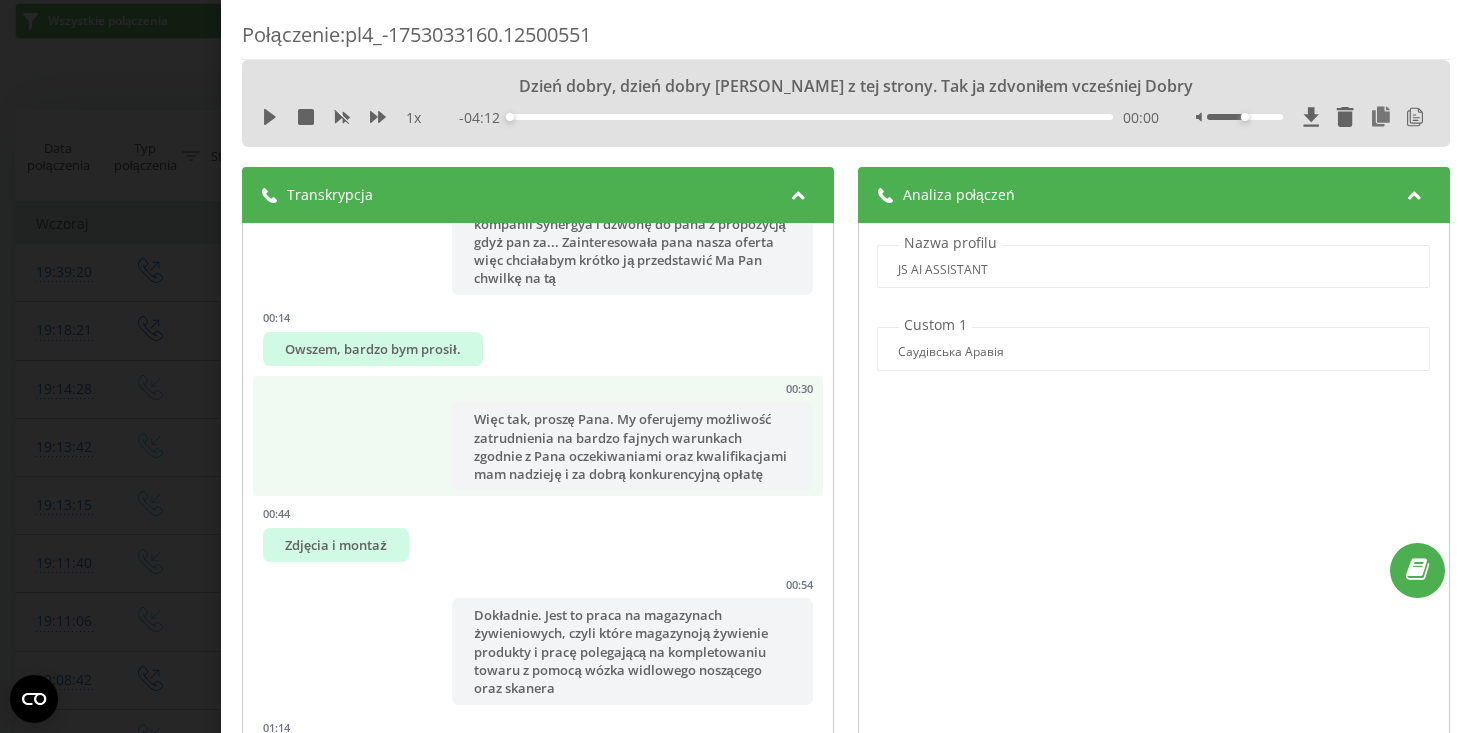 click on "Więc tak, proszę Pana. My oferujemy możliwość zatrudnienia na bardzo fajnych warunkach zgodnie z Pana oczekiwaniami oraz kwalifikacjami mam nadzieję i za dobrą konkurencyjną opłatę" at bounding box center (632, 446) 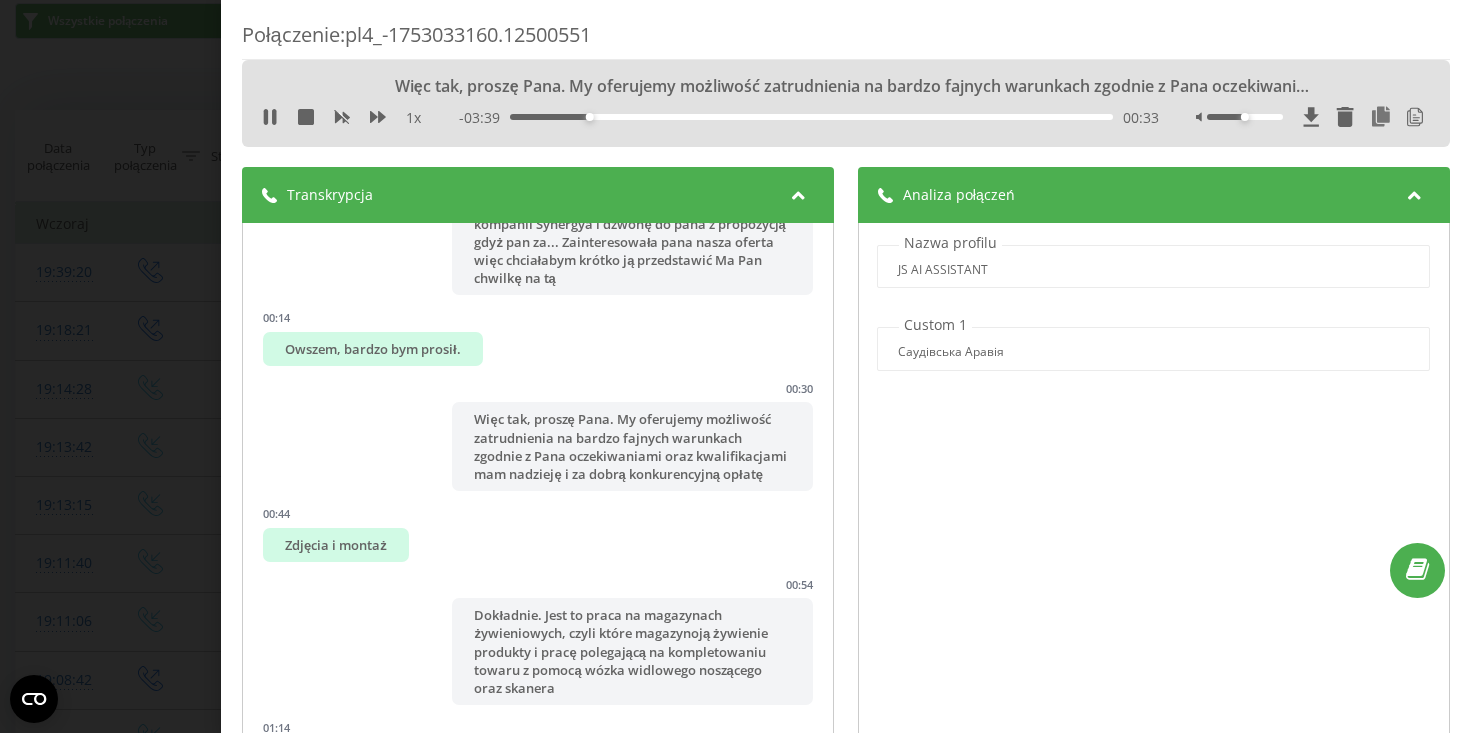 click on "Połączenie :  pl4_-1753033160.12500551 Więc tak, proszę Pana. My oferujemy możliwość zatrudnienia na bardzo fajnych warunkach zgodnie z Pana oczekiwaniami oraz kwalifikacjami mam nadzieję i za dobrą konkurencyjną opłatę   1 x  - 03:39 00:33   00:33   Transkrypcja 00:00 Dzień dobry, dzień dobry Anton Kutenk z tej strony. Tak ja zdvoniłem vcześniej Dobry 00:00 Halo, dzień dobry. Czy to jest Anton? Bardzo miło mnie Pana poznać! Okej ja odzwaniam się nazywam Dina Ja dzwonię z kompanii Synergya i dzwonę do pana z propozycją gdyż pan za... Zainteresowała pana nasza oferta więc chciałabym krótko ją przedstawić Ma Pan chwilkę na tą 00:14 Owszem, bardzo bym prosił. 00:30 Więc tak, proszę Pana. My oferujemy możliwość zatrudnienia na bardzo fajnych warunkach zgodnie z Pana oczekiwaniami oraz kwalifikacjami mam nadzieję i za dobrą konkurencyjną opłatę 00:44 Zdjęcia i montaż 00:54 01:14 01:18 Posiada Pan uprawnienia nawozek widlowy? 01:24 01:27 01:30 01:44 01:49 01:57 02:07 Tak" at bounding box center (735, 366) 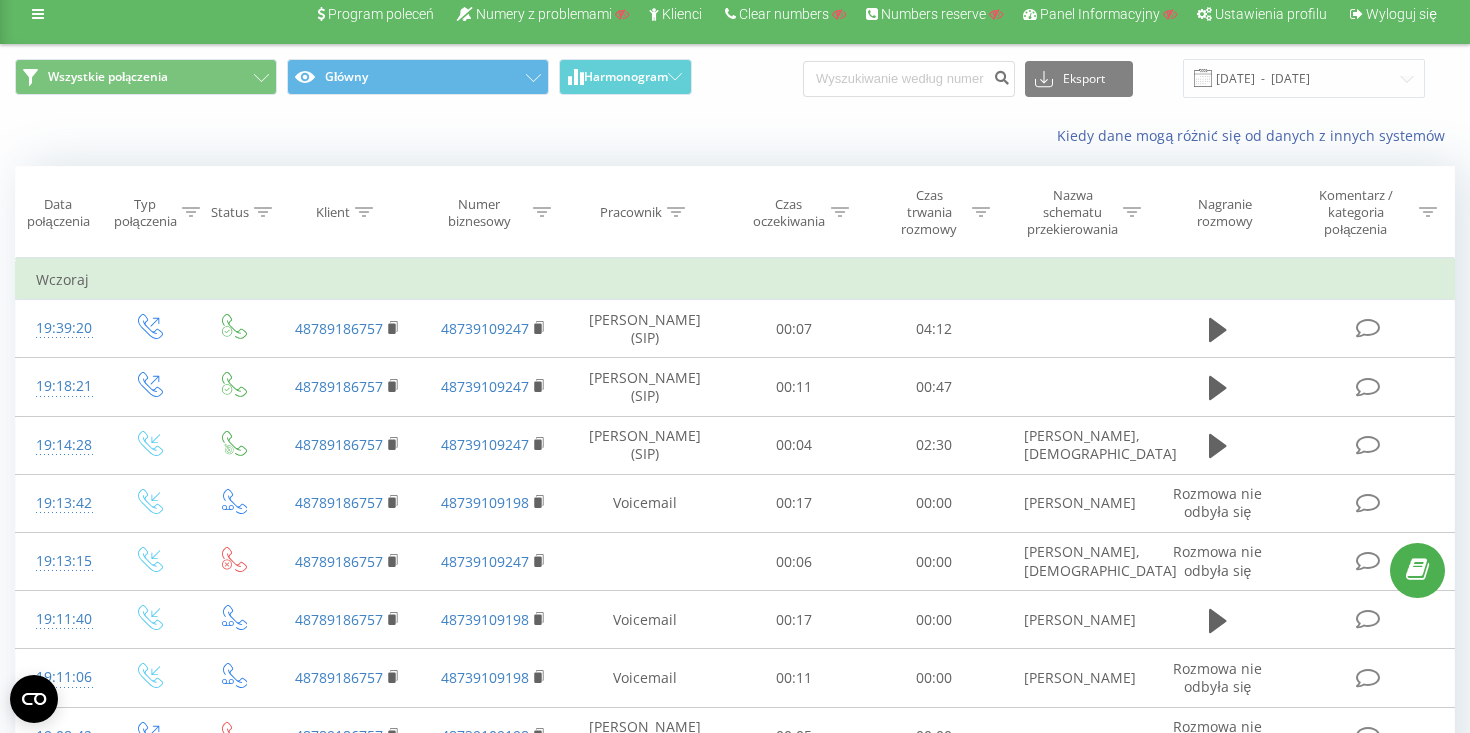 scroll, scrollTop: 0, scrollLeft: 0, axis: both 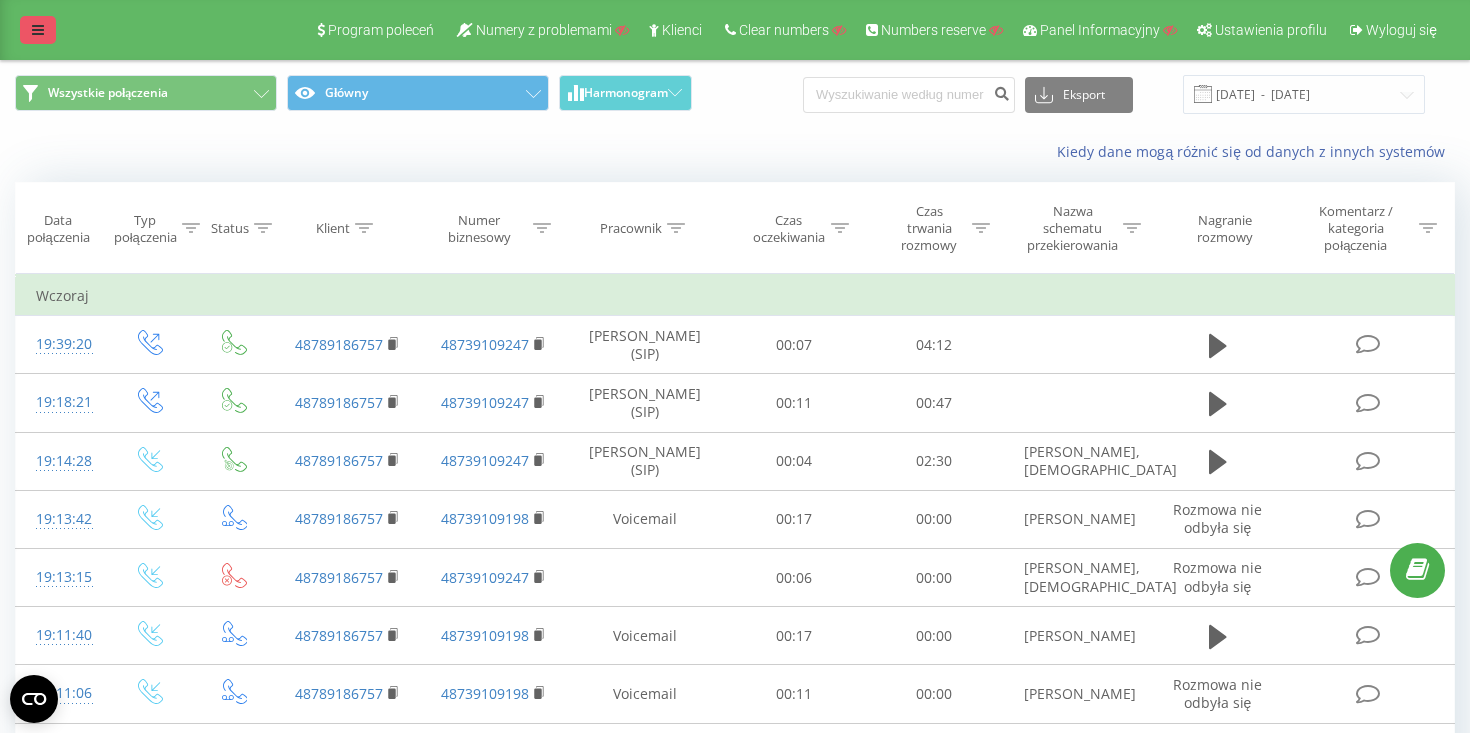 click at bounding box center (38, 30) 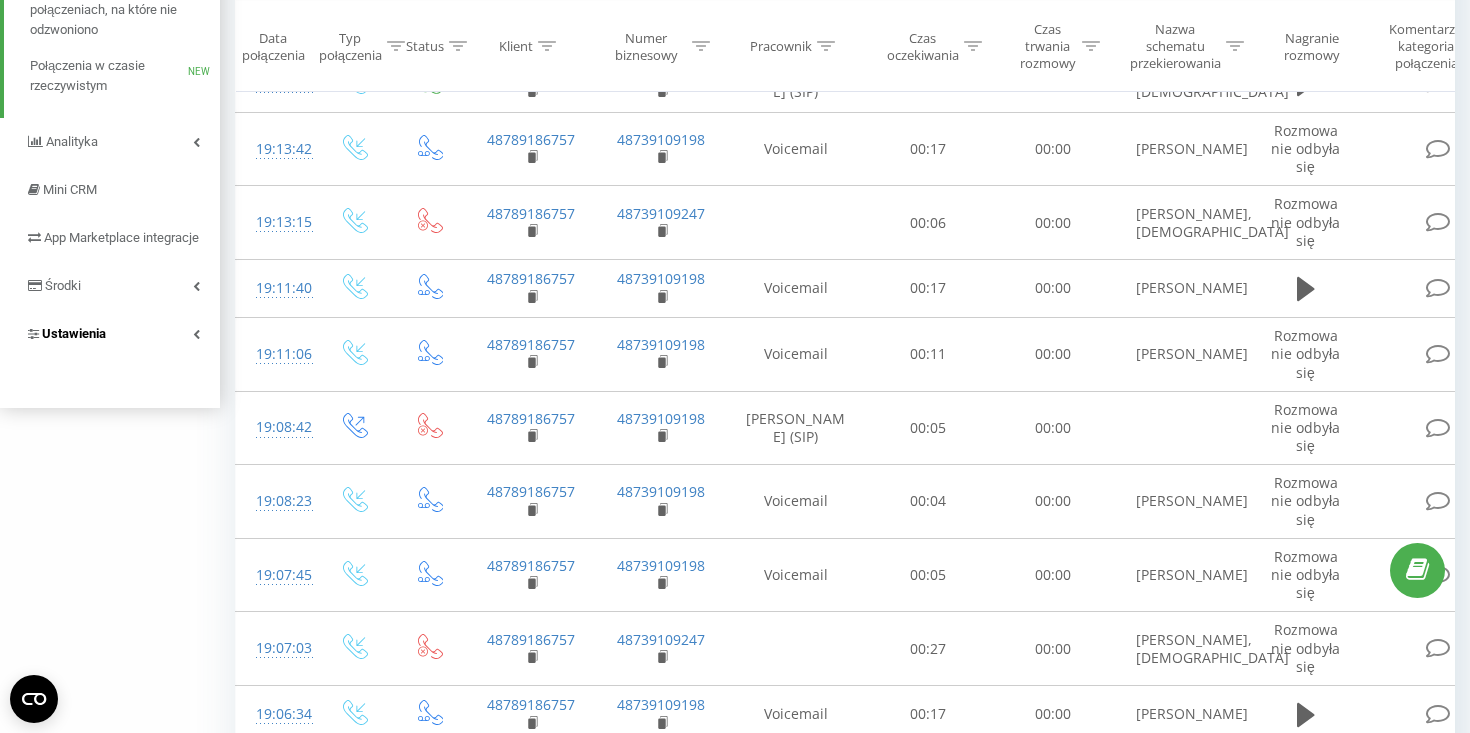 click on "Ustawienia" at bounding box center [110, 334] 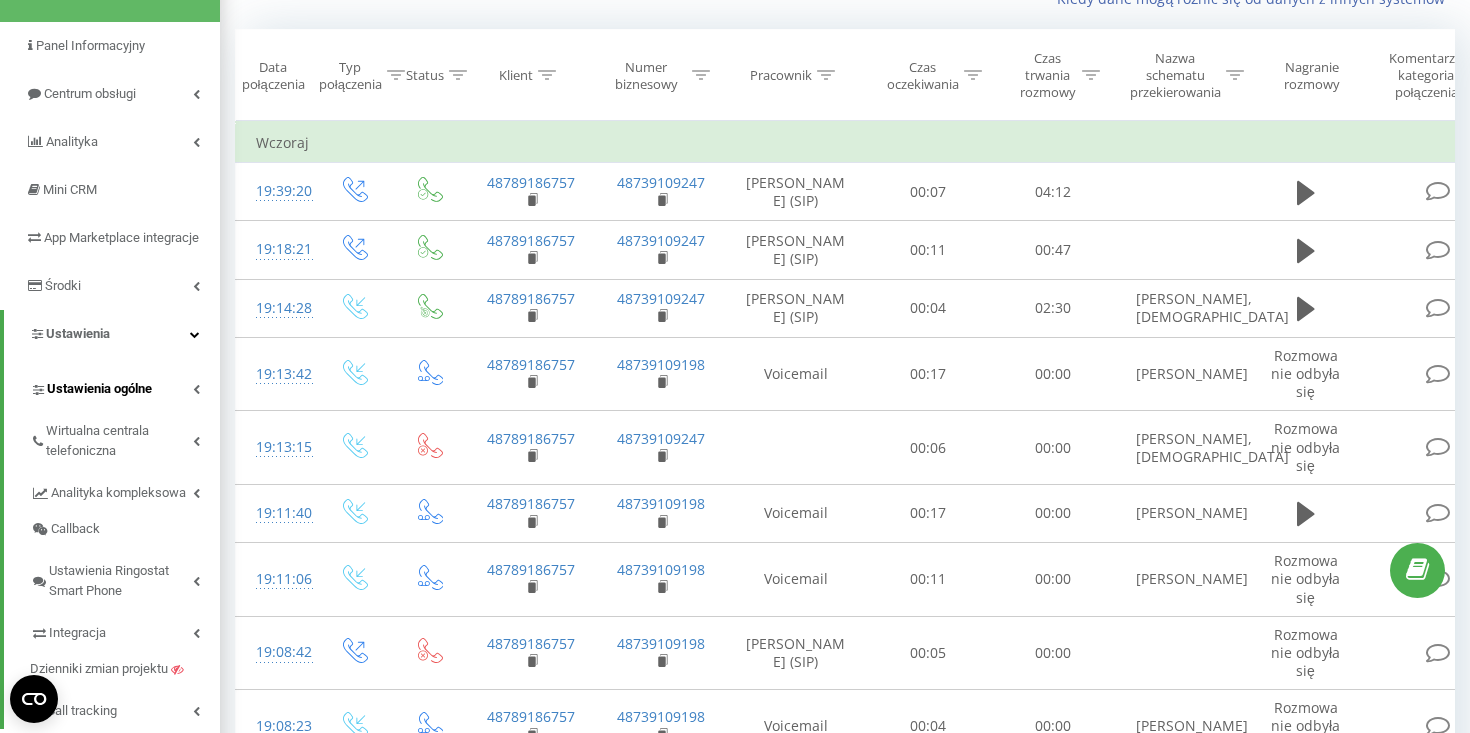 click on "Ustawienia ogólne" at bounding box center [99, 389] 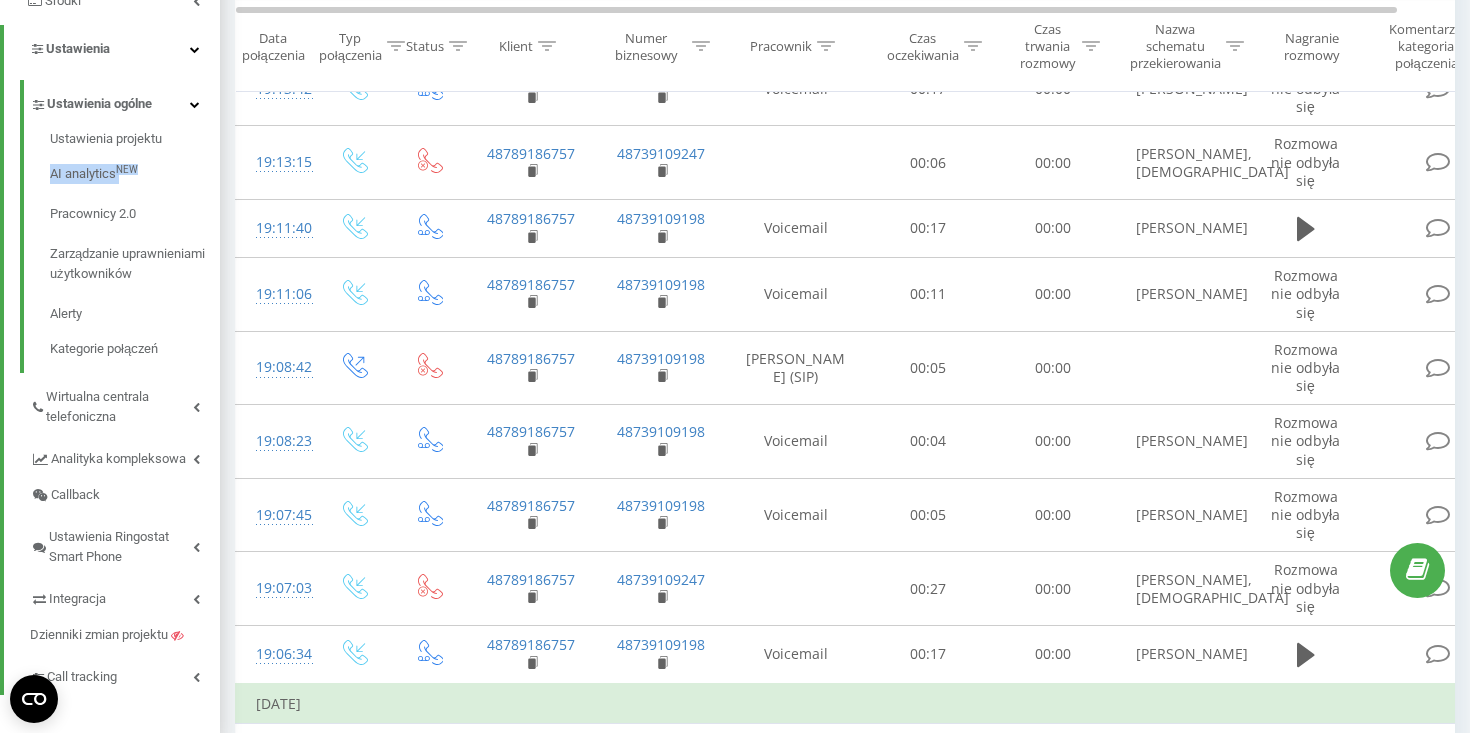 scroll, scrollTop: 276, scrollLeft: 0, axis: vertical 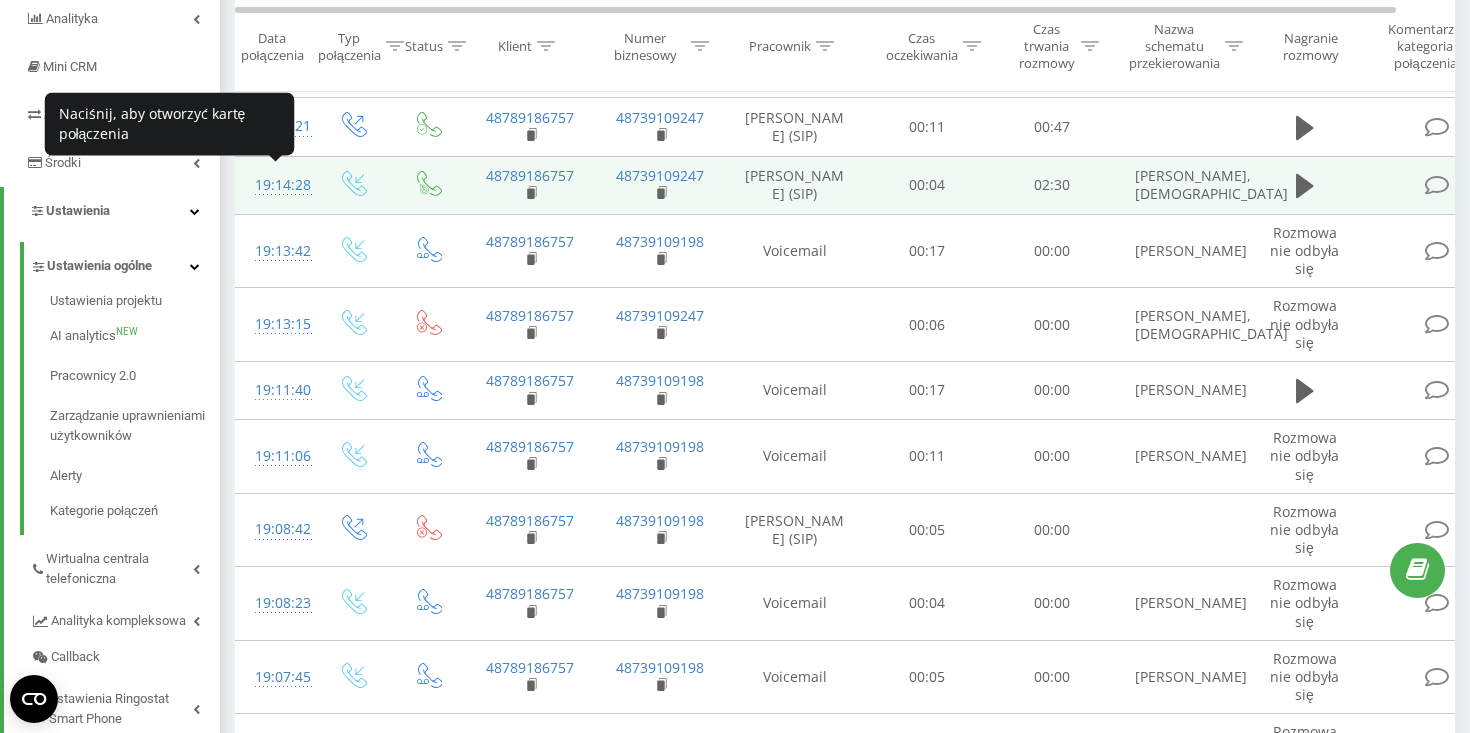 click on "19:14:28" at bounding box center [275, 185] 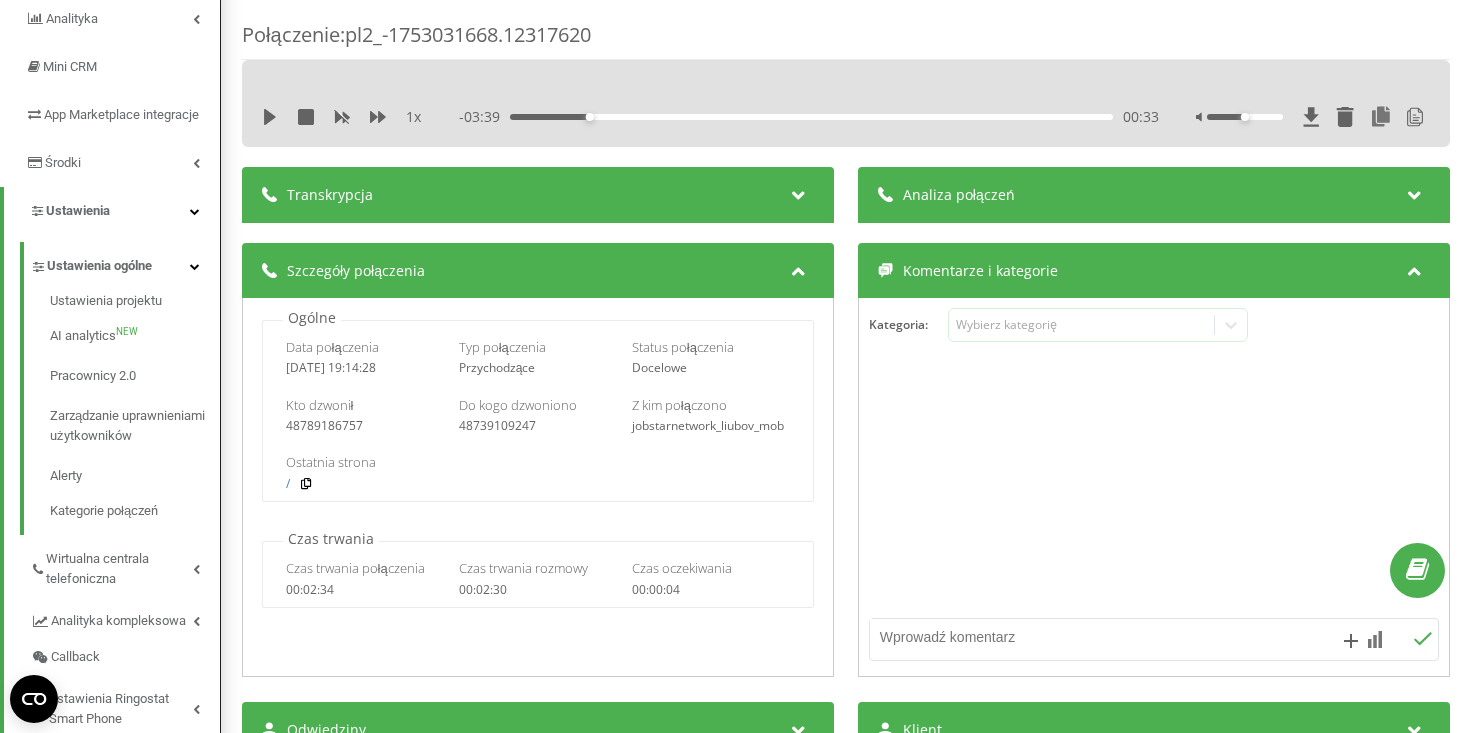 click on "Analiza połączeń" at bounding box center [1153, 195] 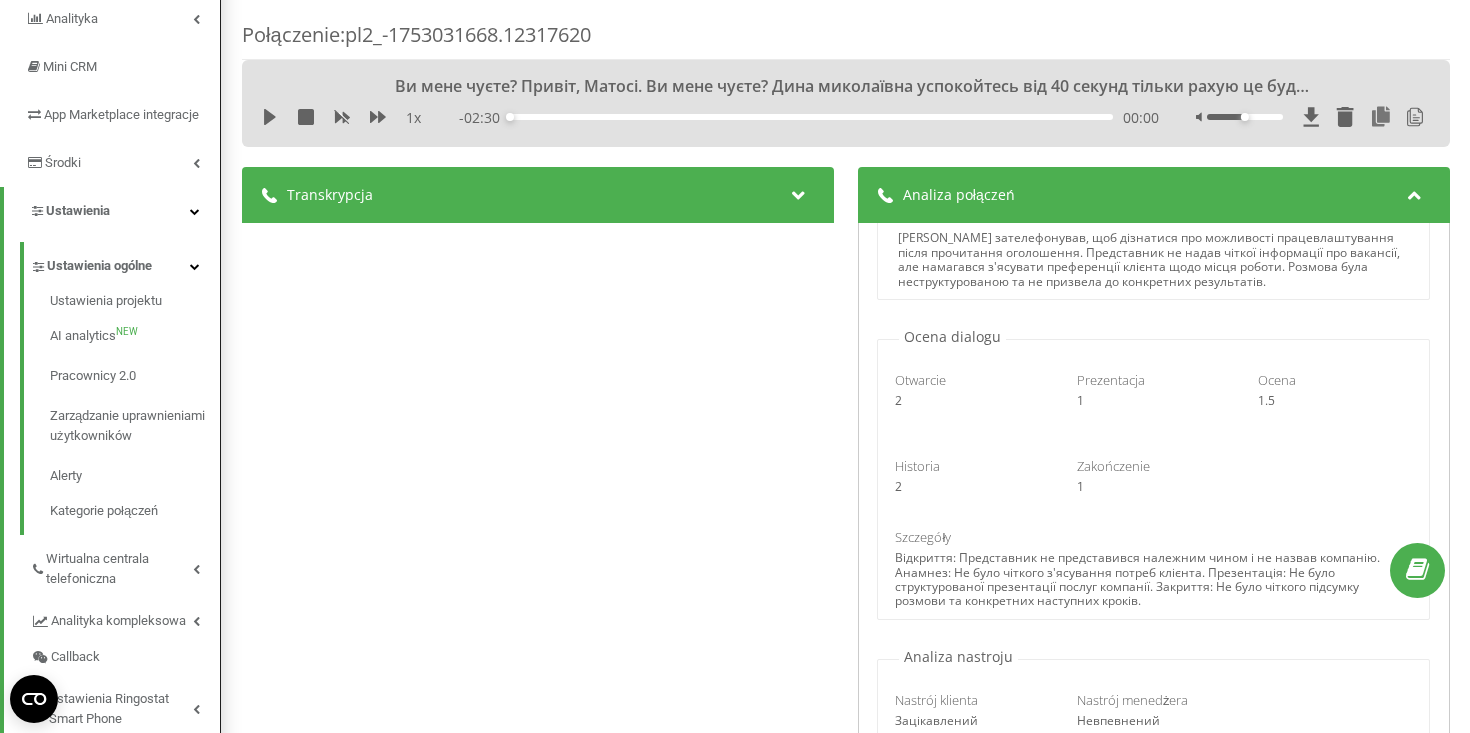 scroll, scrollTop: 0, scrollLeft: 0, axis: both 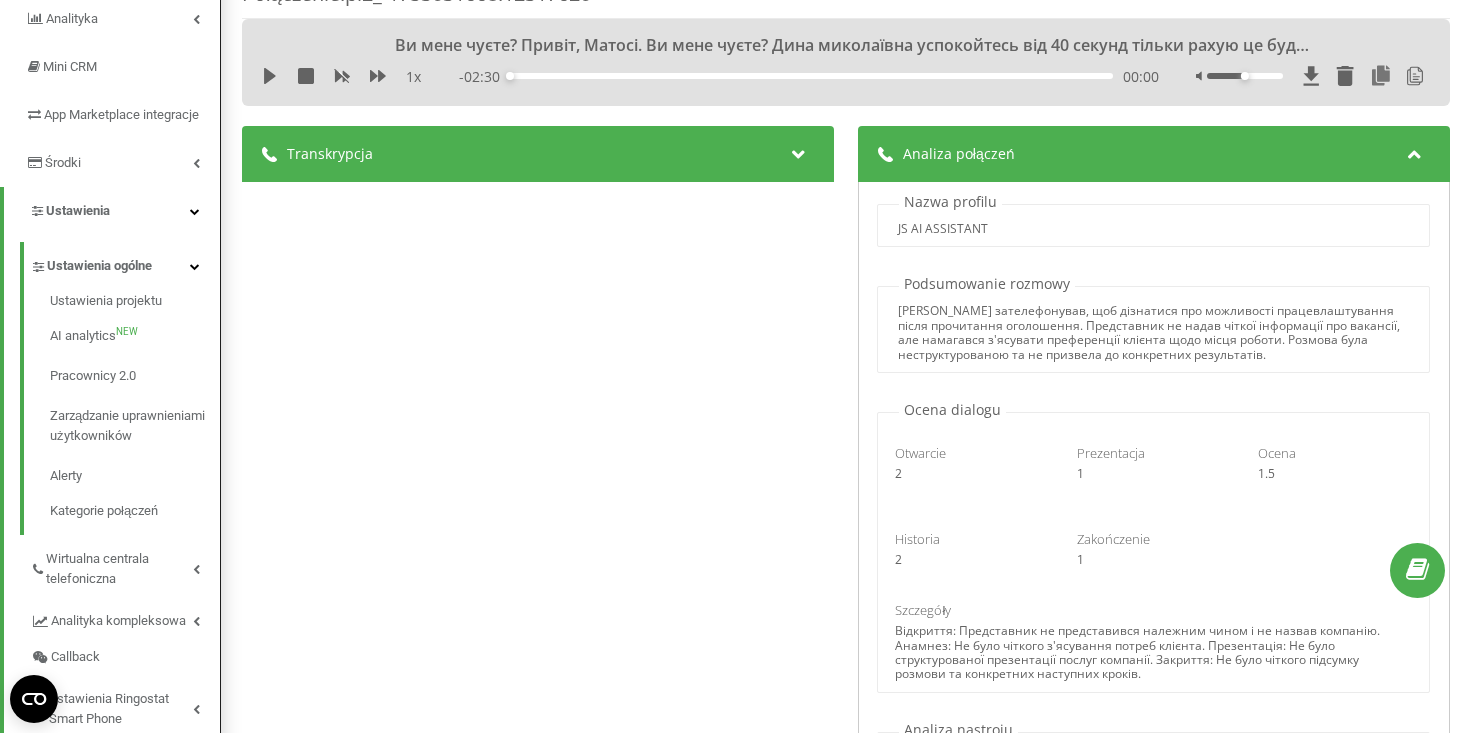 click on "Transkrypcja" at bounding box center (538, 154) 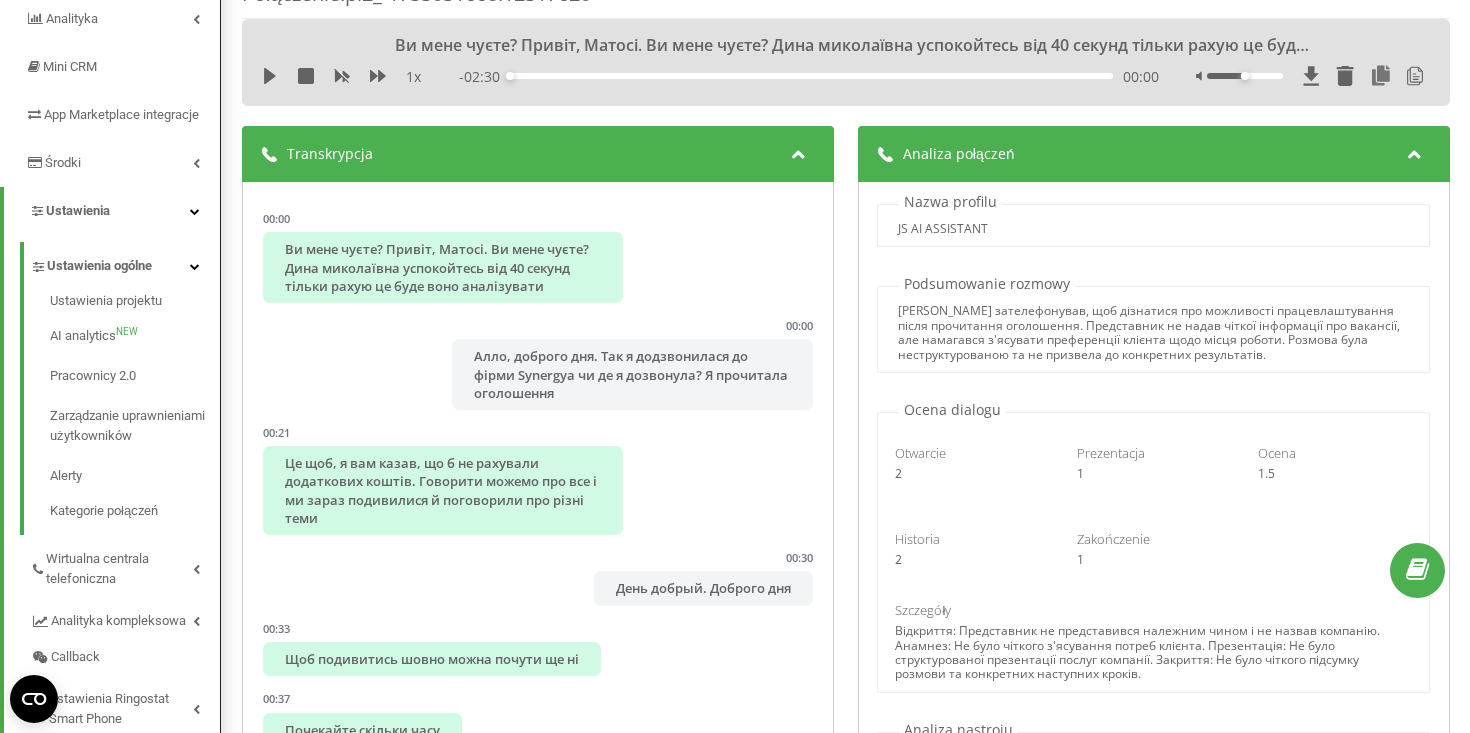 scroll, scrollTop: 0, scrollLeft: 0, axis: both 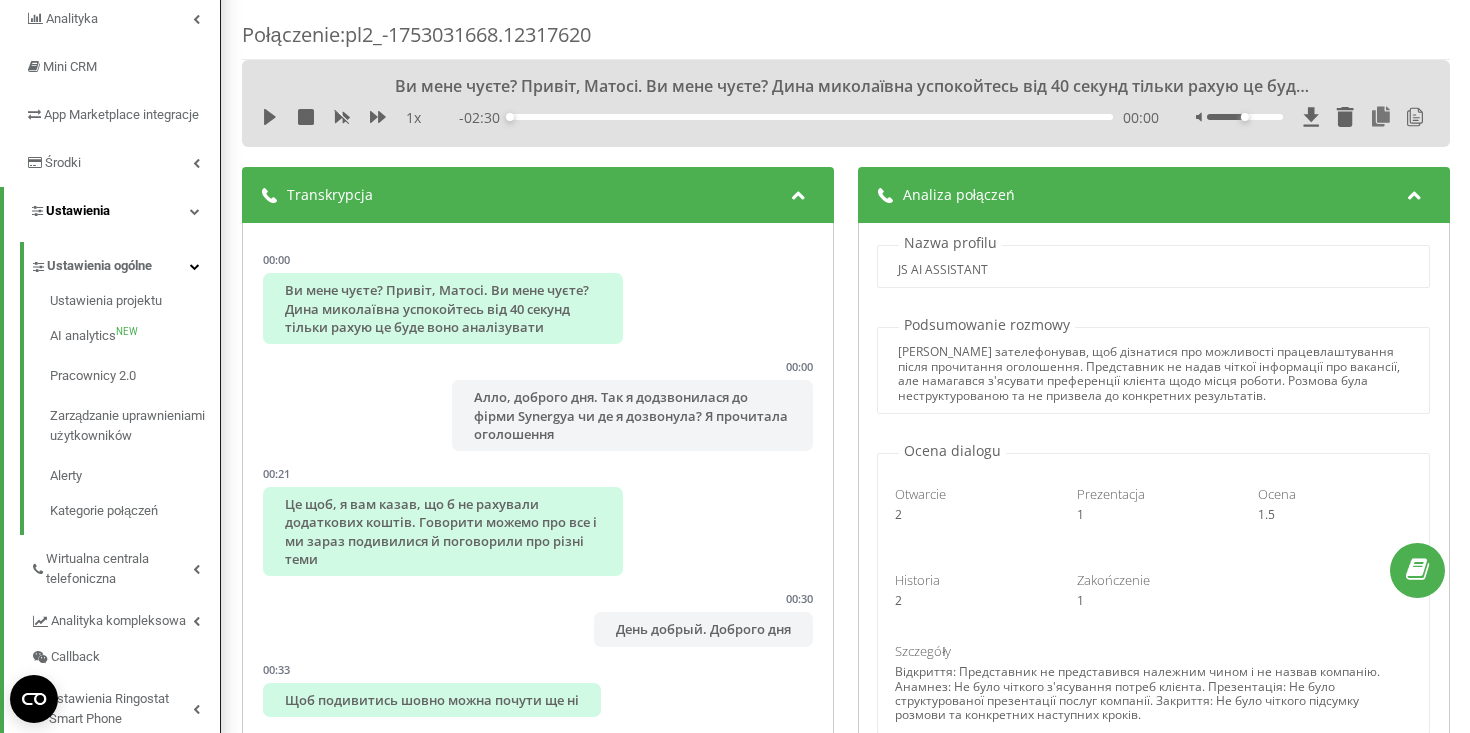 click at bounding box center (195, 211) 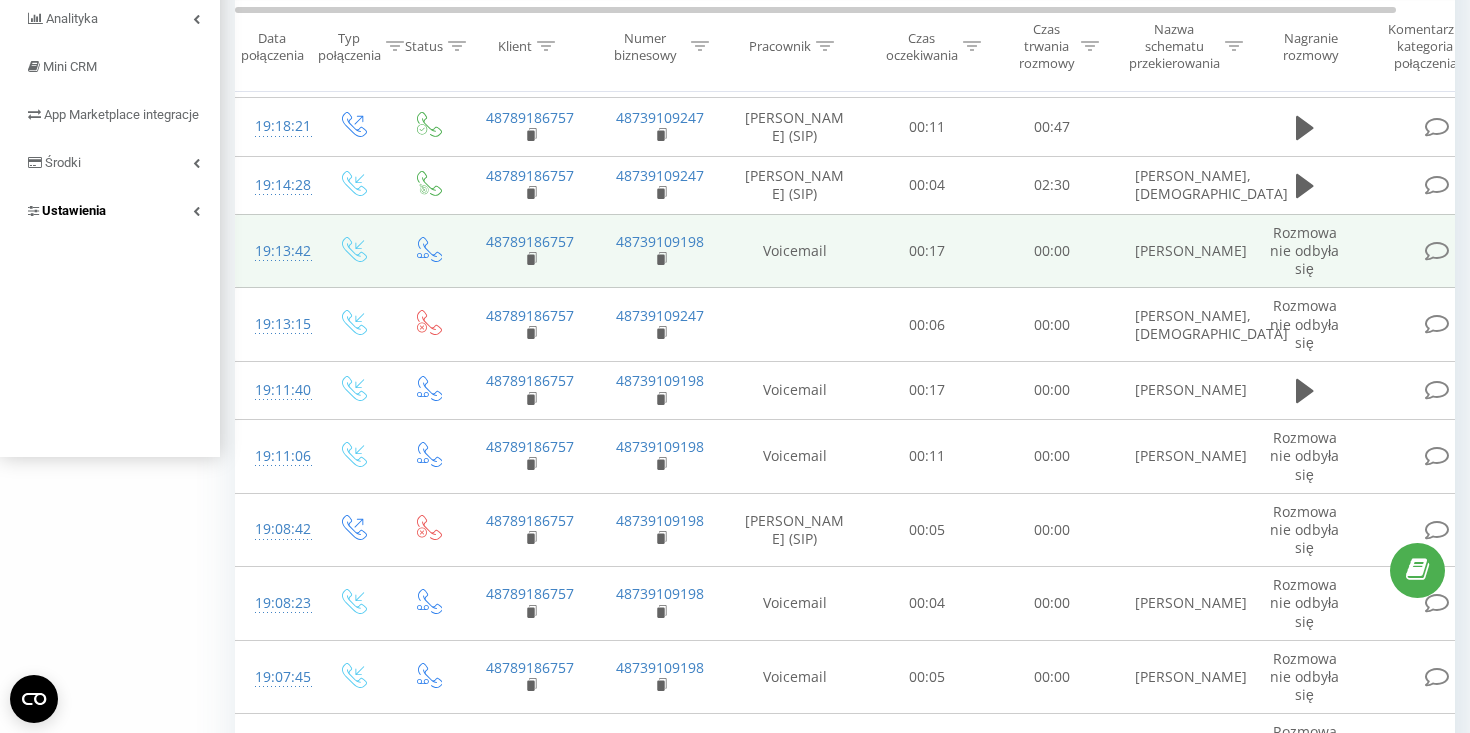scroll, scrollTop: 0, scrollLeft: 0, axis: both 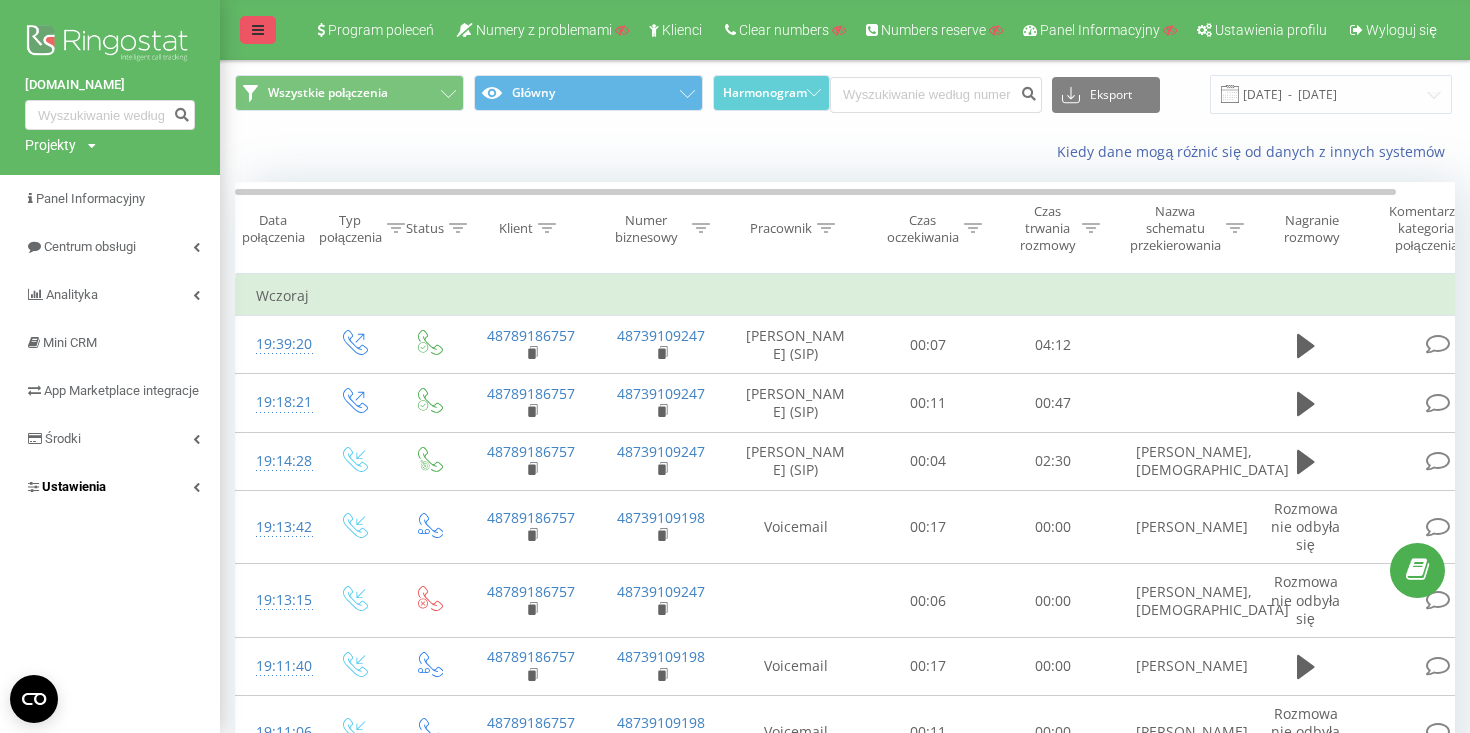 click at bounding box center (258, 30) 